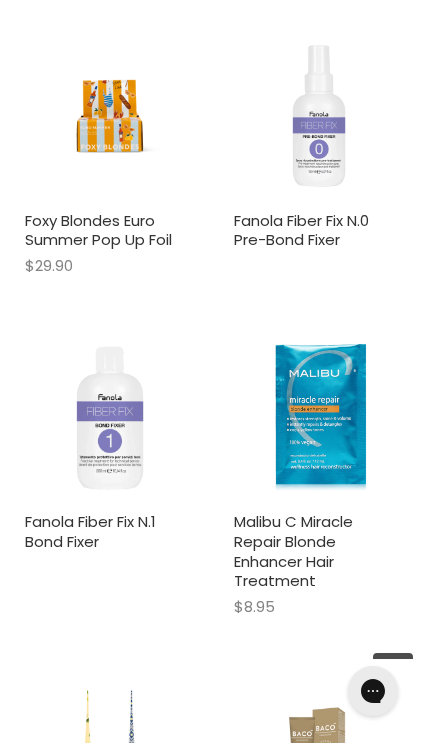 scroll, scrollTop: 743, scrollLeft: 0, axis: vertical 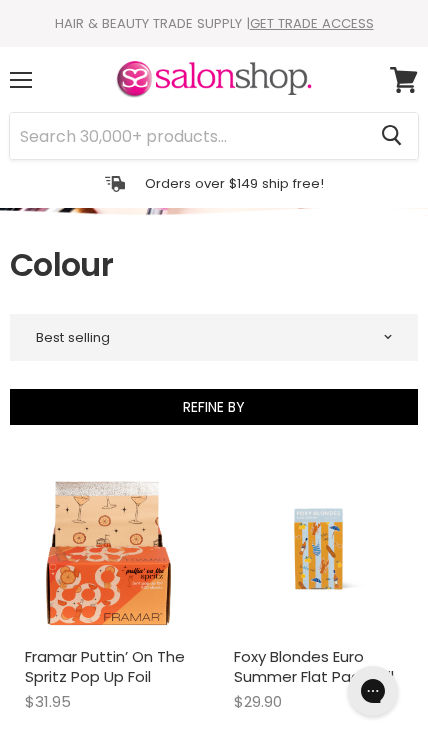 click on "Menu" at bounding box center (21, 80) 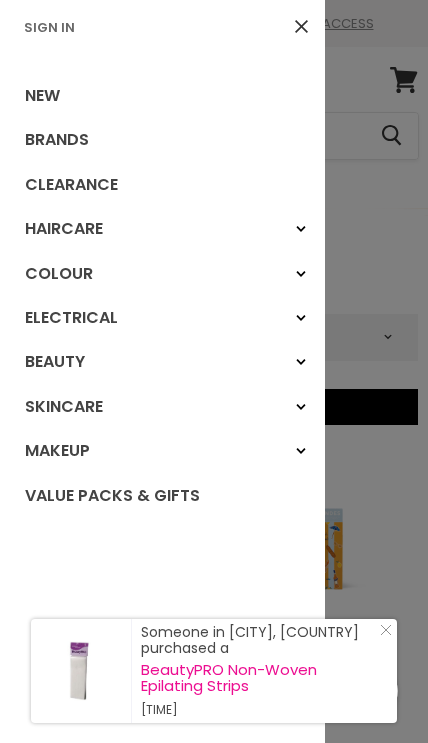 click 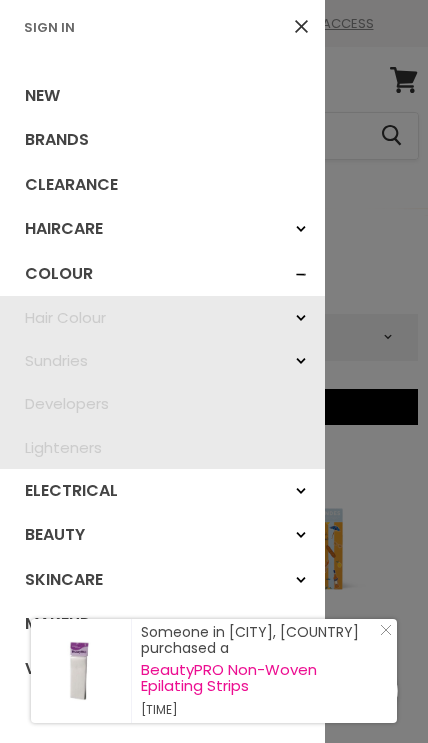 click 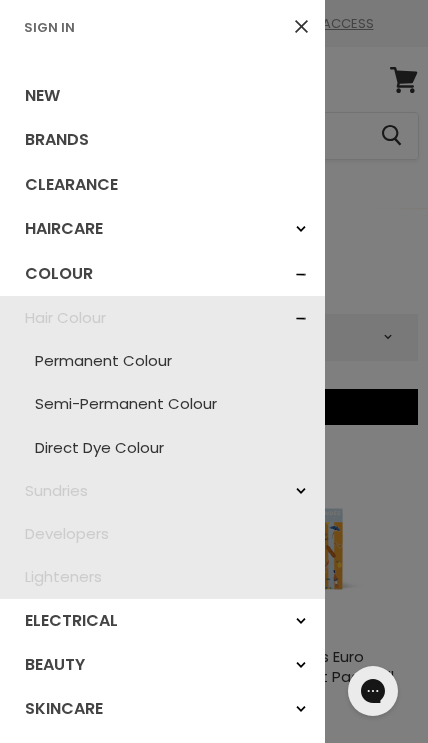 click on "Sundries" at bounding box center [301, 491] 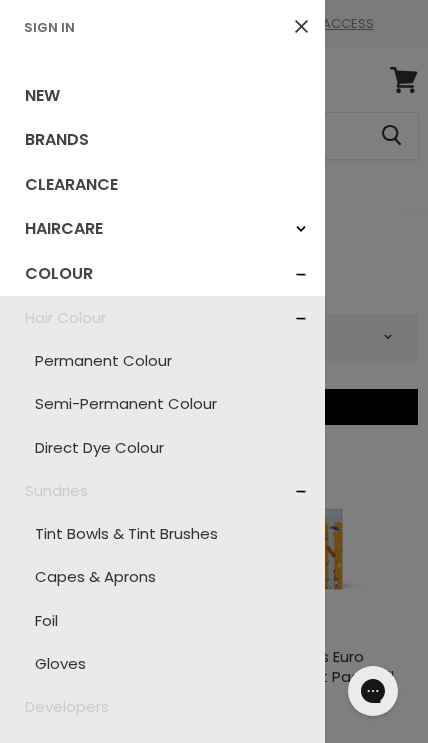 click on "Semi-Permanent Colour" at bounding box center (162, 403) 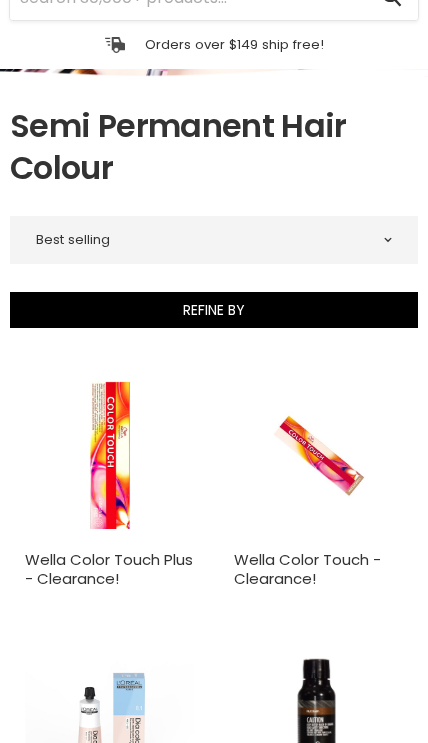scroll, scrollTop: 152, scrollLeft: 0, axis: vertical 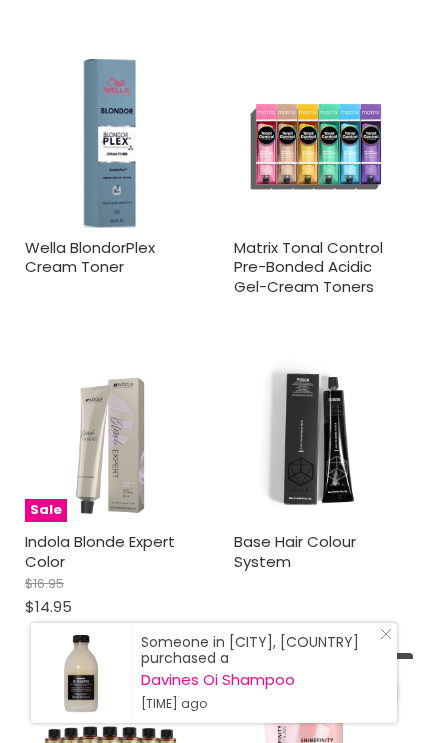 click on "Wella BlondorPlex Cream Toner" at bounding box center (90, 257) 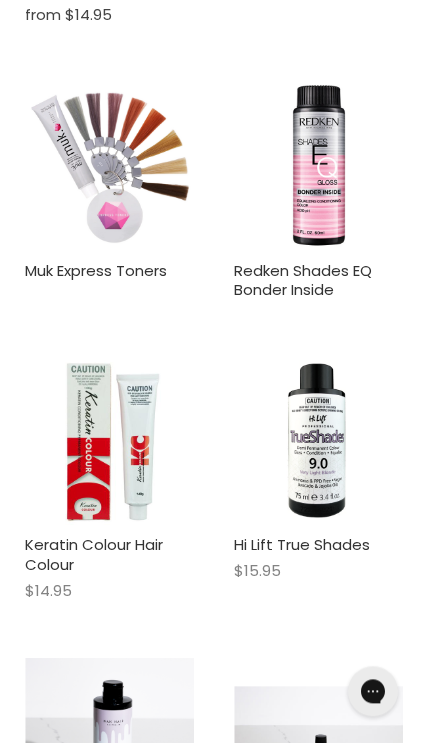 scroll, scrollTop: 2797, scrollLeft: 0, axis: vertical 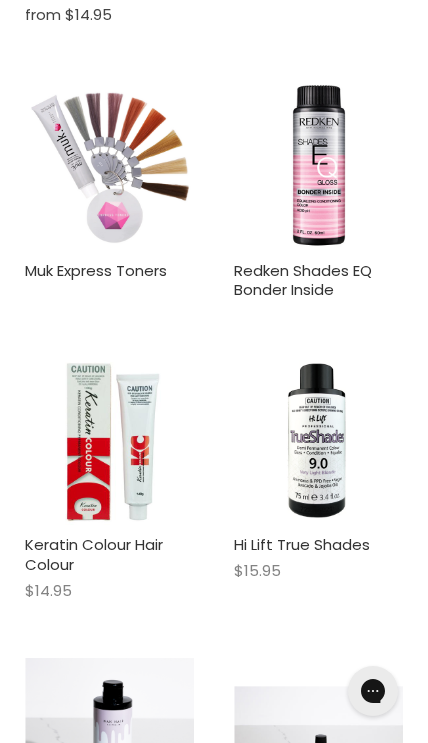 click at bounding box center (318, 166) 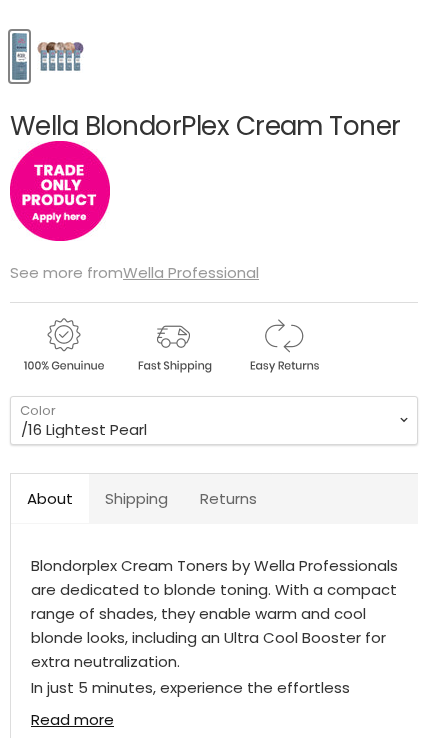 scroll, scrollTop: 0, scrollLeft: 0, axis: both 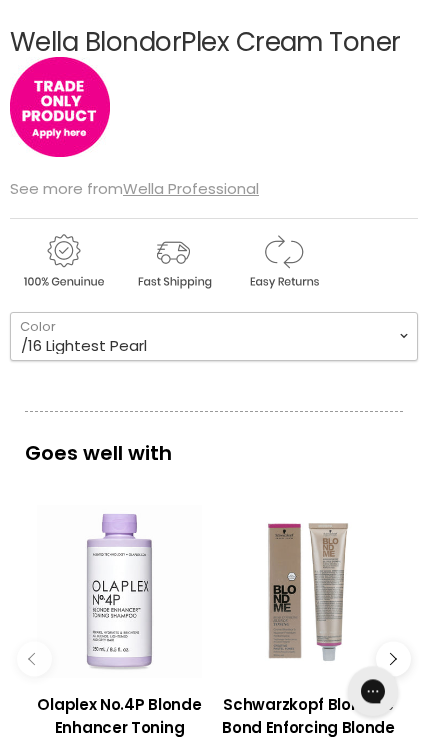 click on "/16 Lightest Pearl
/36 Crystal Vanilla
/81 Pale Silver
/86 Ultra Cool Boost
/96 Sienna Beige" at bounding box center (214, 336) 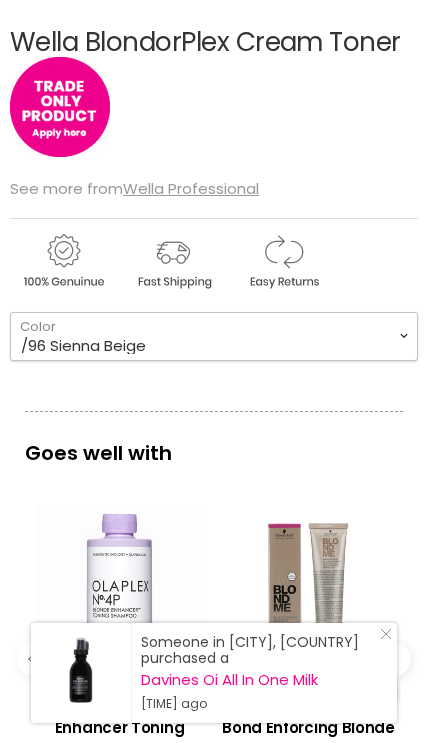 select on "/96 Sienna Beige" 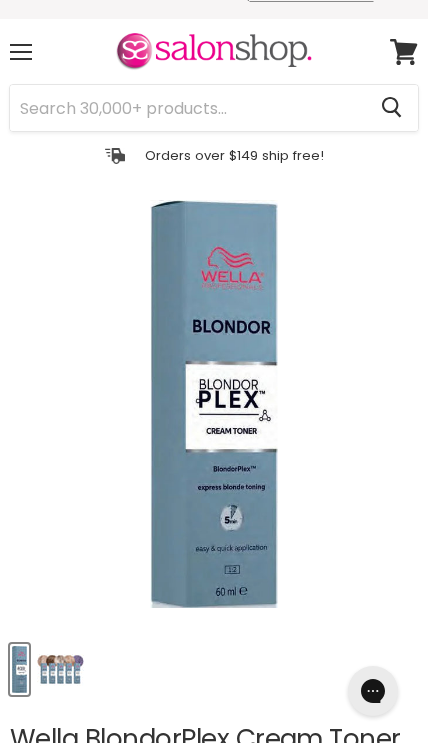 scroll, scrollTop: 34, scrollLeft: 0, axis: vertical 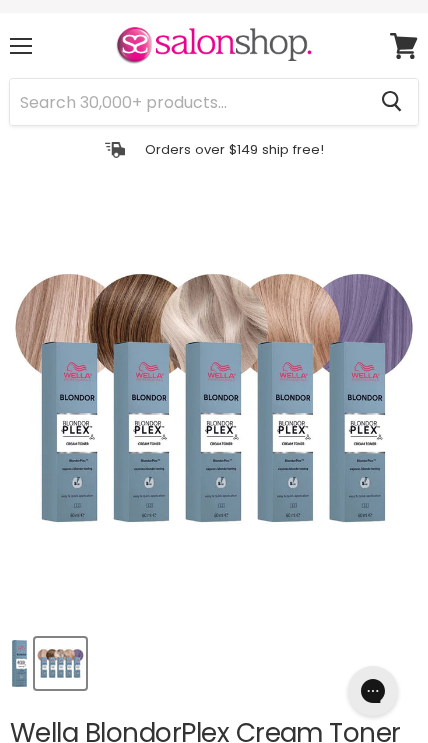 click at bounding box center (214, 398) 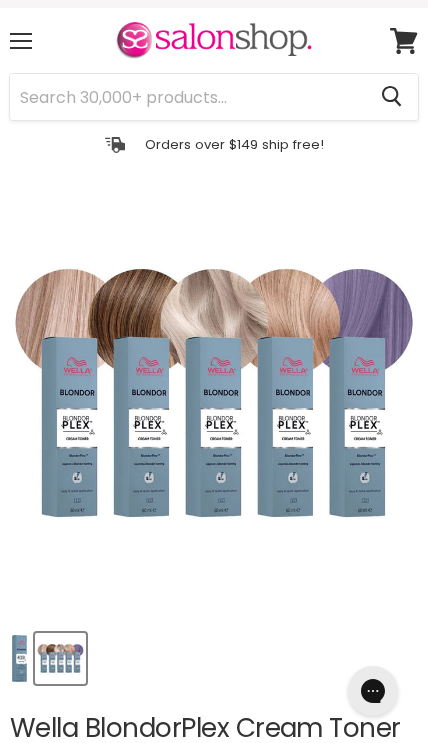 scroll, scrollTop: 47, scrollLeft: 0, axis: vertical 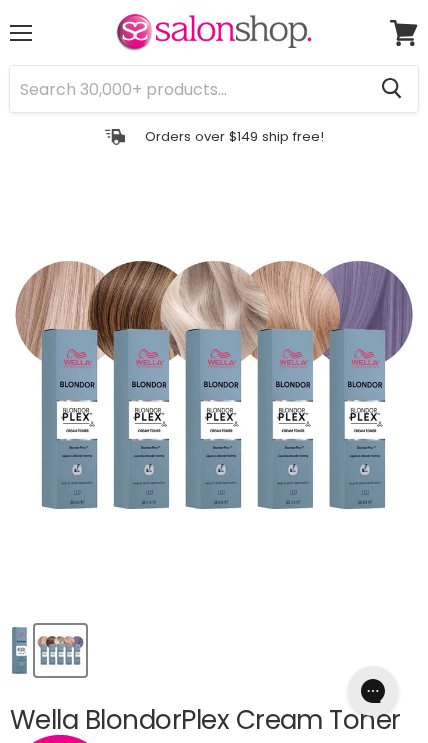 click at bounding box center [214, 385] 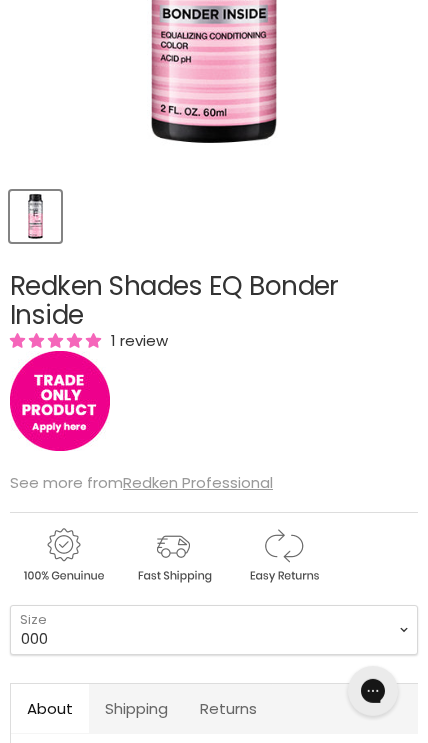 scroll, scrollTop: 0, scrollLeft: 0, axis: both 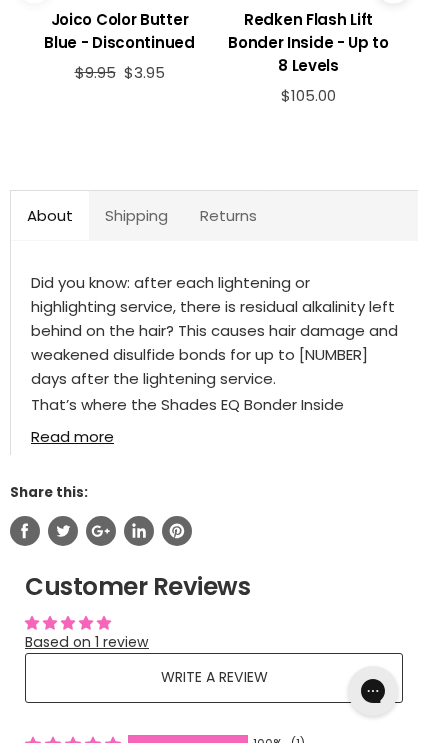 click on "Read more" at bounding box center [214, 430] 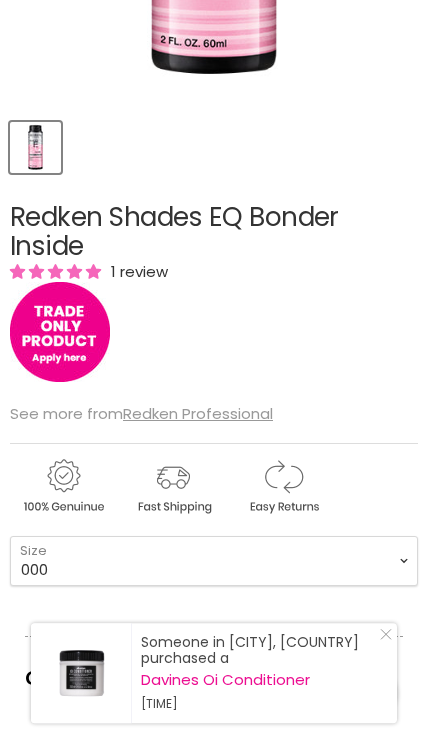 scroll, scrollTop: 0, scrollLeft: 0, axis: both 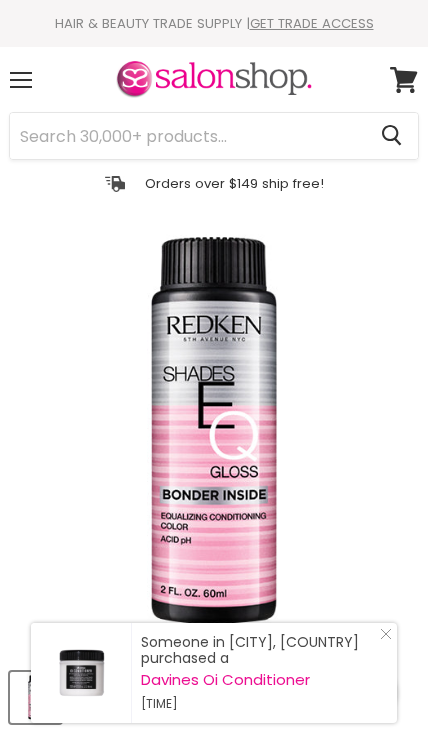 click 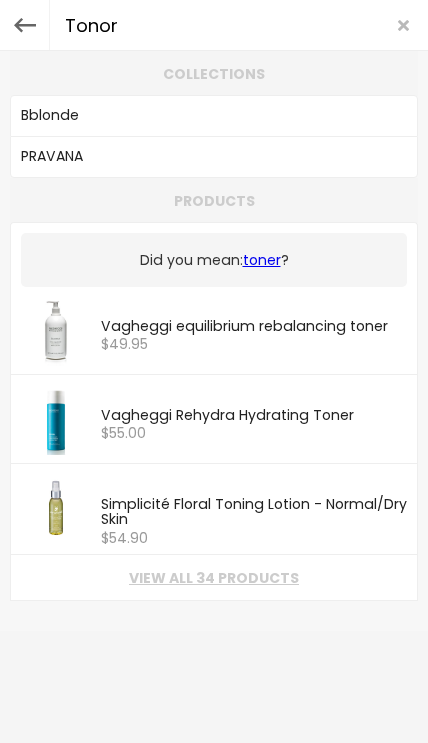 click on "Products" at bounding box center (214, 200) 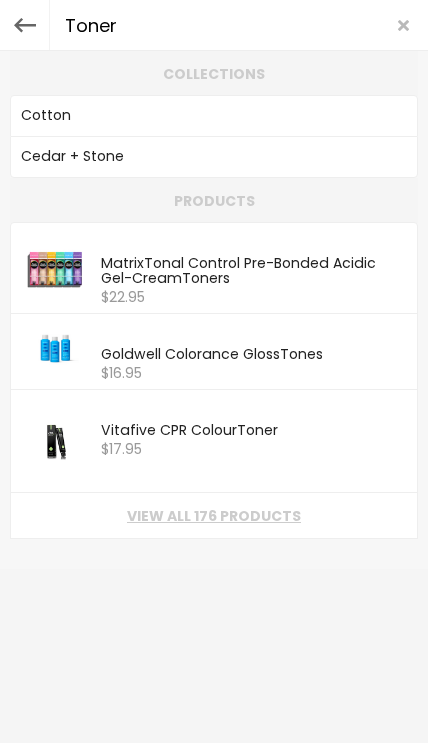 type on "Toners" 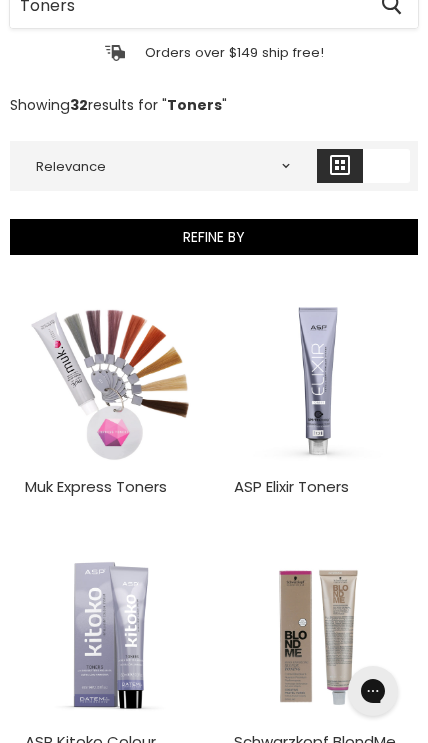 scroll, scrollTop: 0, scrollLeft: 0, axis: both 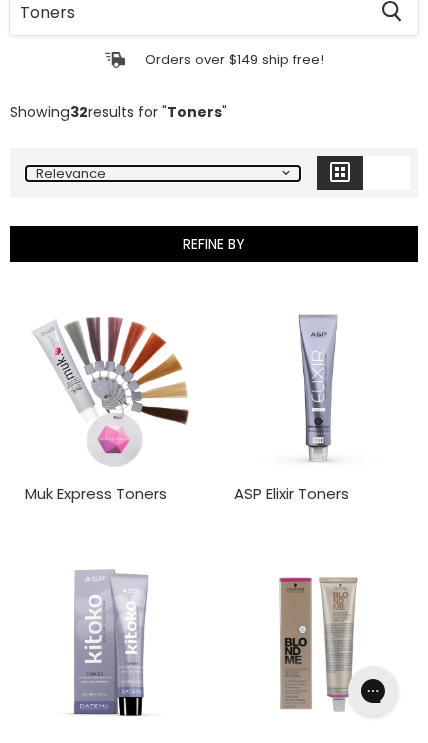 click on "Relevance Best Selling Lowest Price Highest Price Alphabetically, A-Z Alphabetically, Z-A Date, New to Old Date, Old to New" at bounding box center [163, 173] 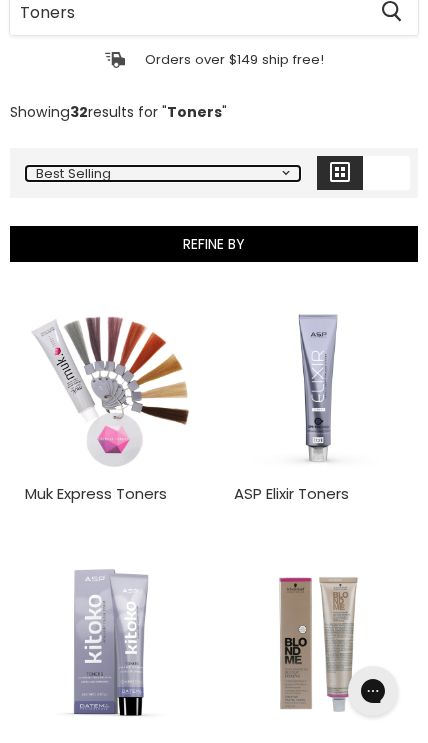 select on "best-selling" 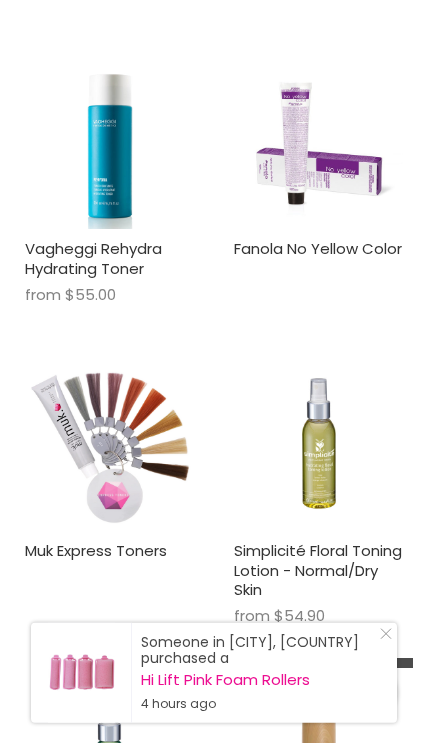 scroll, scrollTop: 1267, scrollLeft: 0, axis: vertical 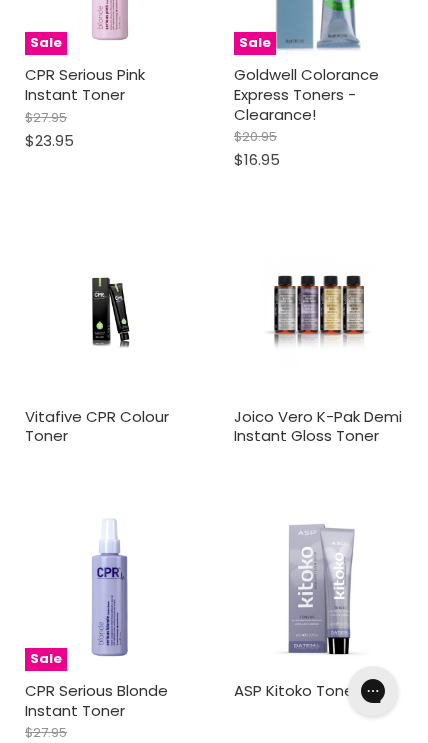 select on "best-selling" 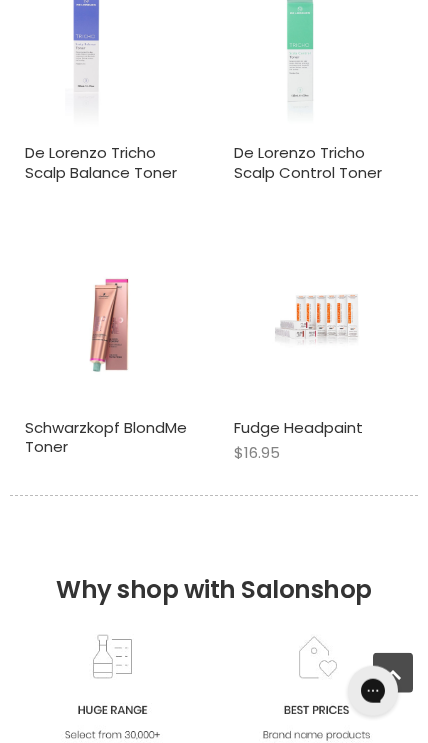 scroll, scrollTop: 4845, scrollLeft: 0, axis: vertical 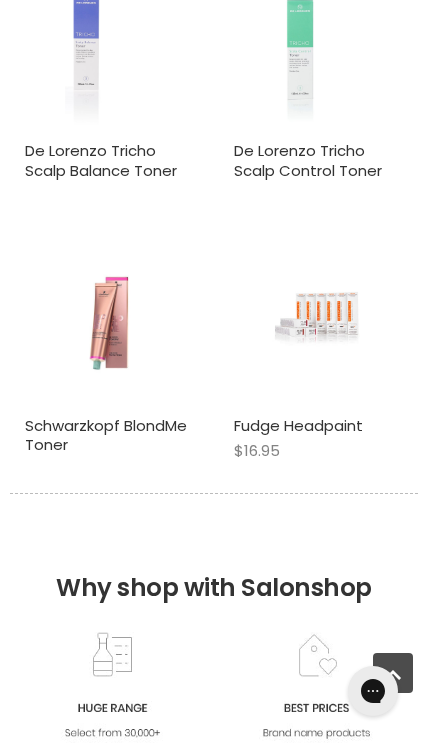 click on "Schwarzkopf BlondMe Toner" at bounding box center [106, 435] 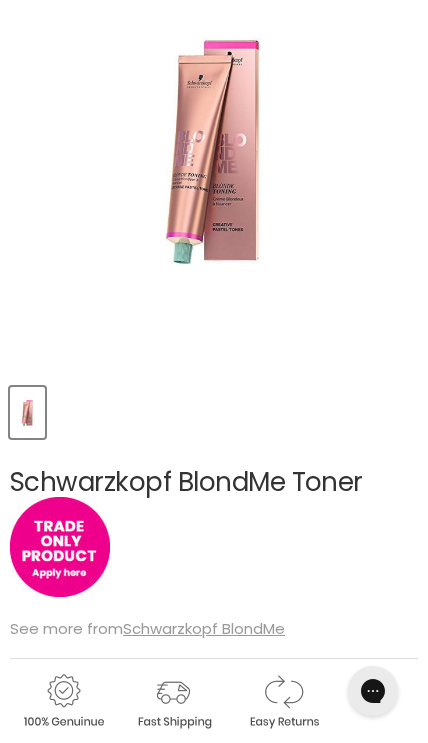 scroll, scrollTop: 0, scrollLeft: 0, axis: both 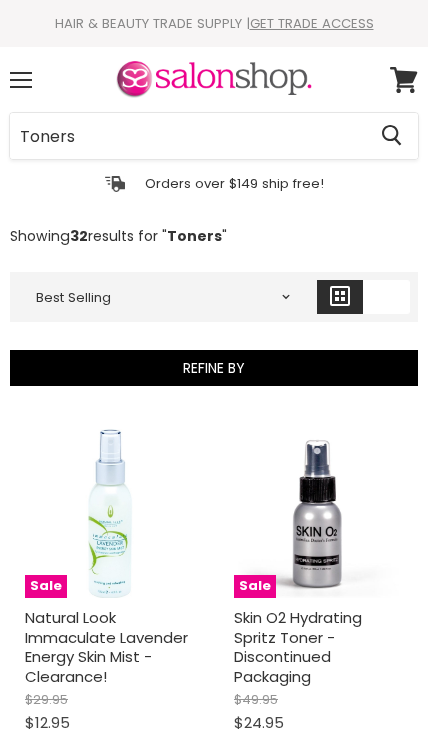 select on "best-selling" 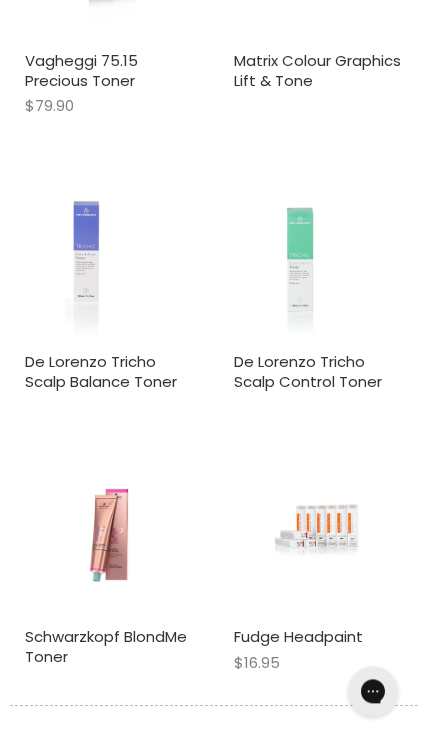 scroll, scrollTop: 0, scrollLeft: 0, axis: both 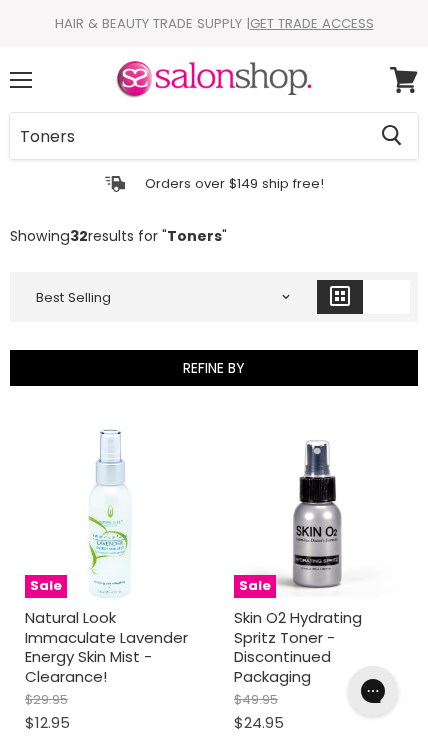 click on "Menu" at bounding box center [21, 80] 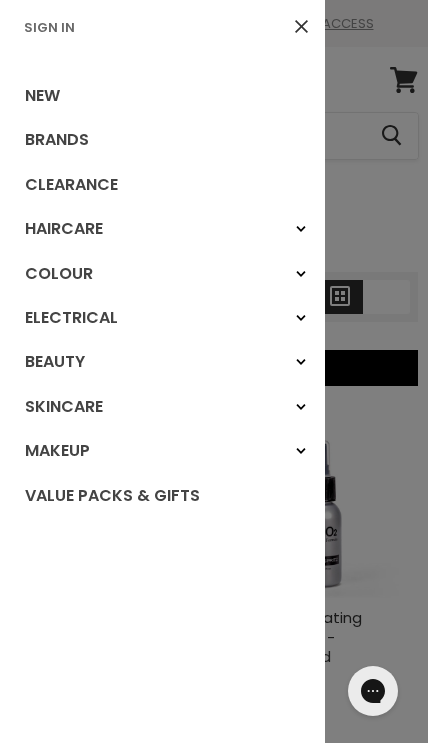 click on "Colour" at bounding box center (301, 274) 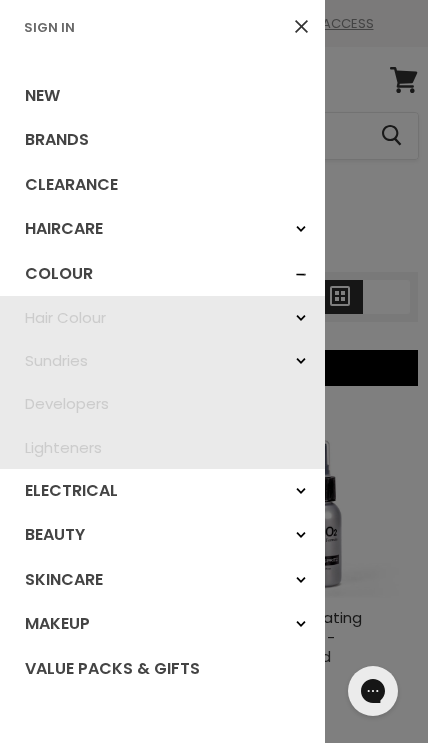 click on "Hair Colour" at bounding box center (301, 318) 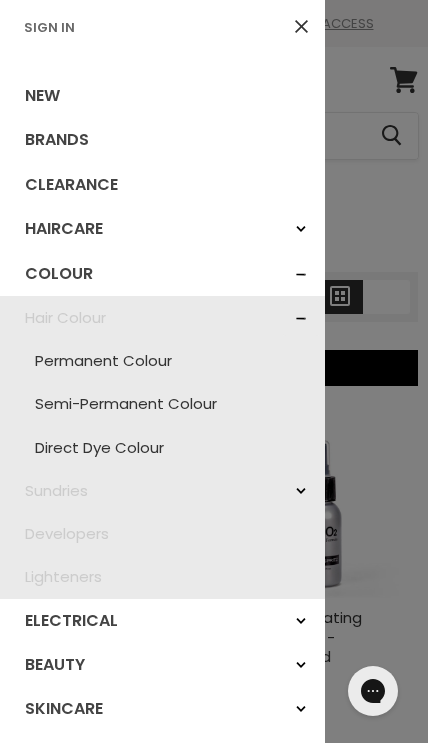 click on "Semi-Permanent Colour" at bounding box center (162, 403) 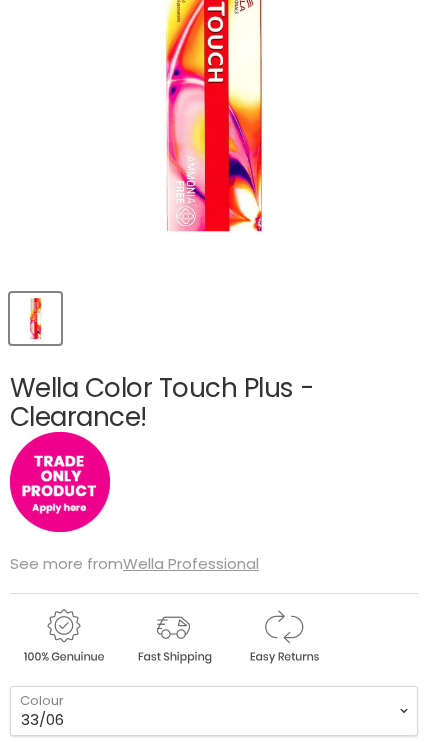 scroll, scrollTop: 379, scrollLeft: 0, axis: vertical 